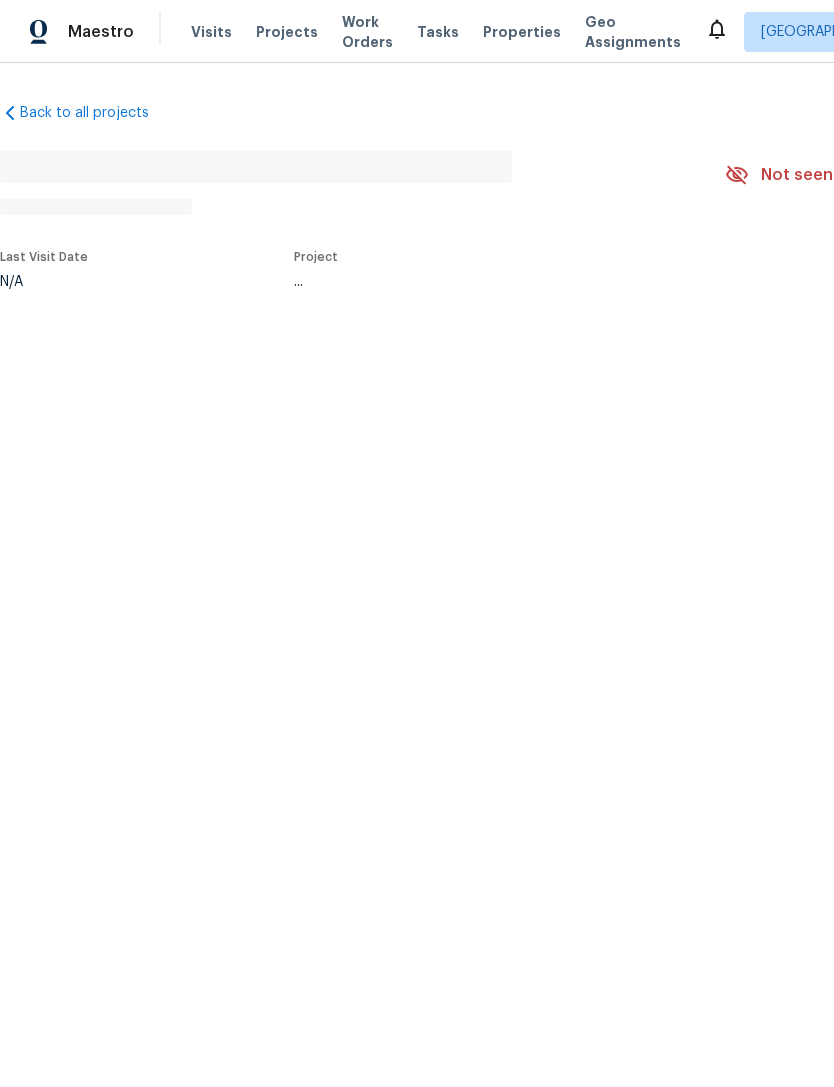 scroll, scrollTop: 0, scrollLeft: 0, axis: both 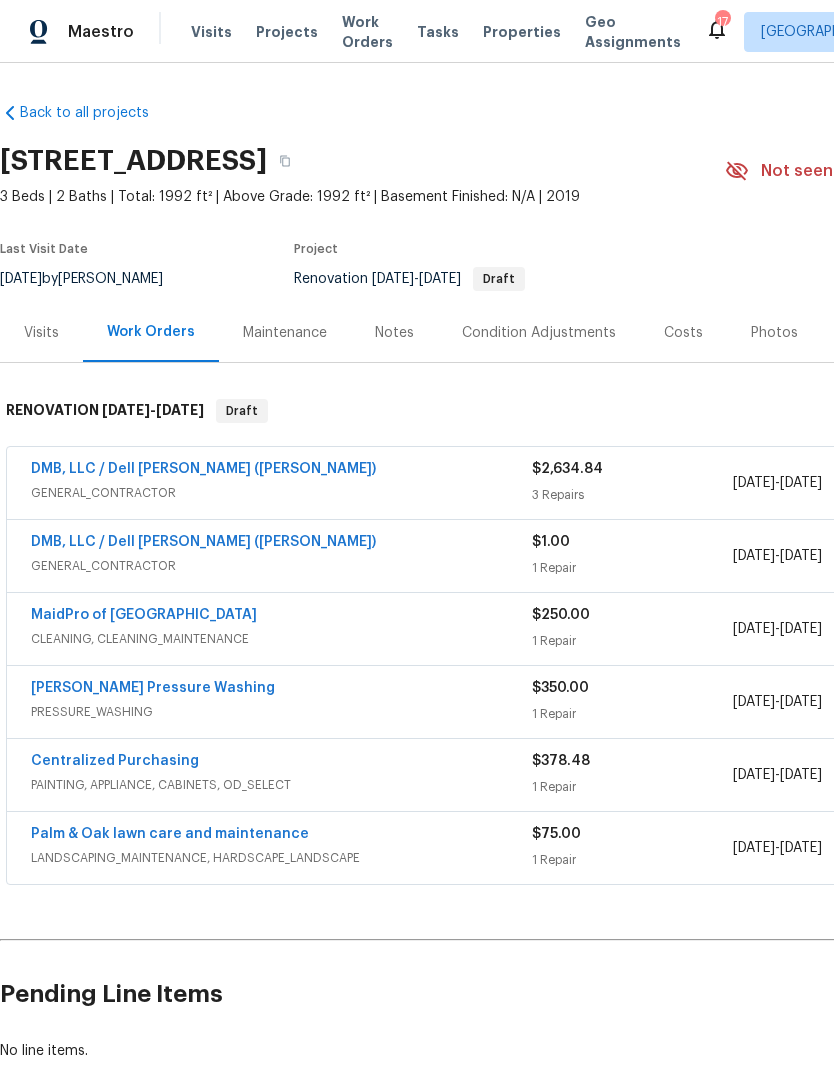 click on "Properties" at bounding box center [522, 32] 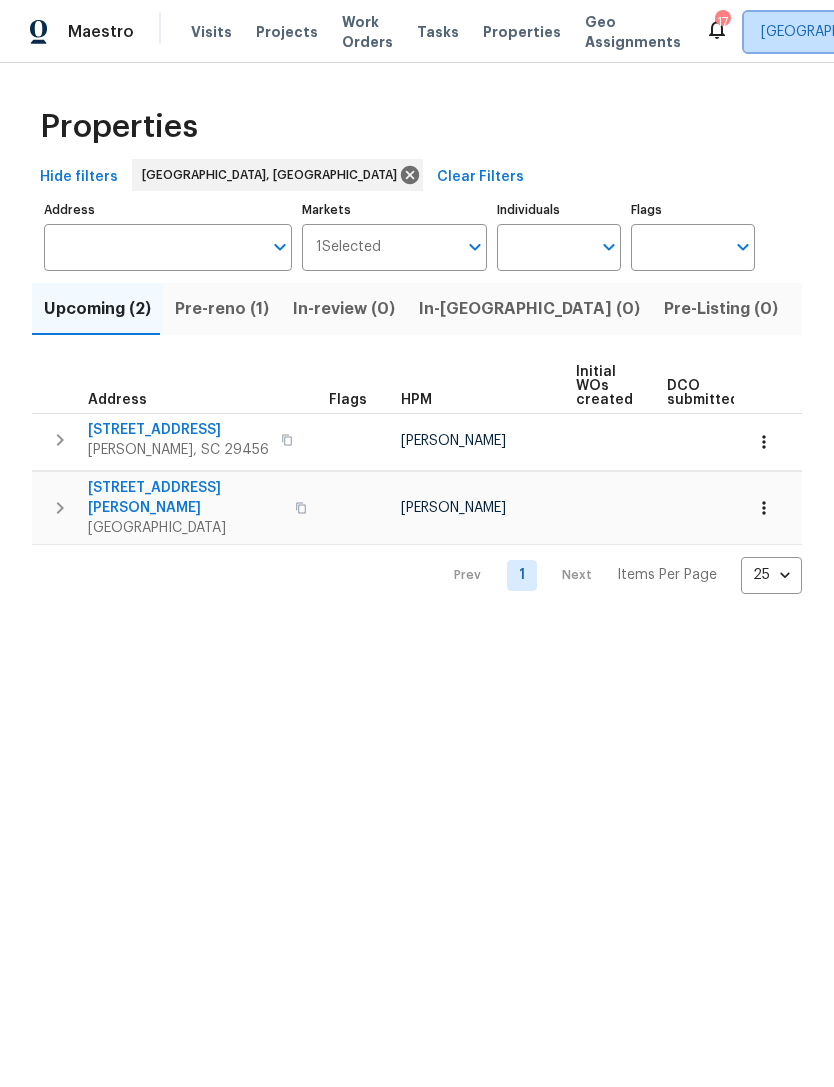 click on "[GEOGRAPHIC_DATA], [GEOGRAPHIC_DATA]" at bounding box center [917, 32] 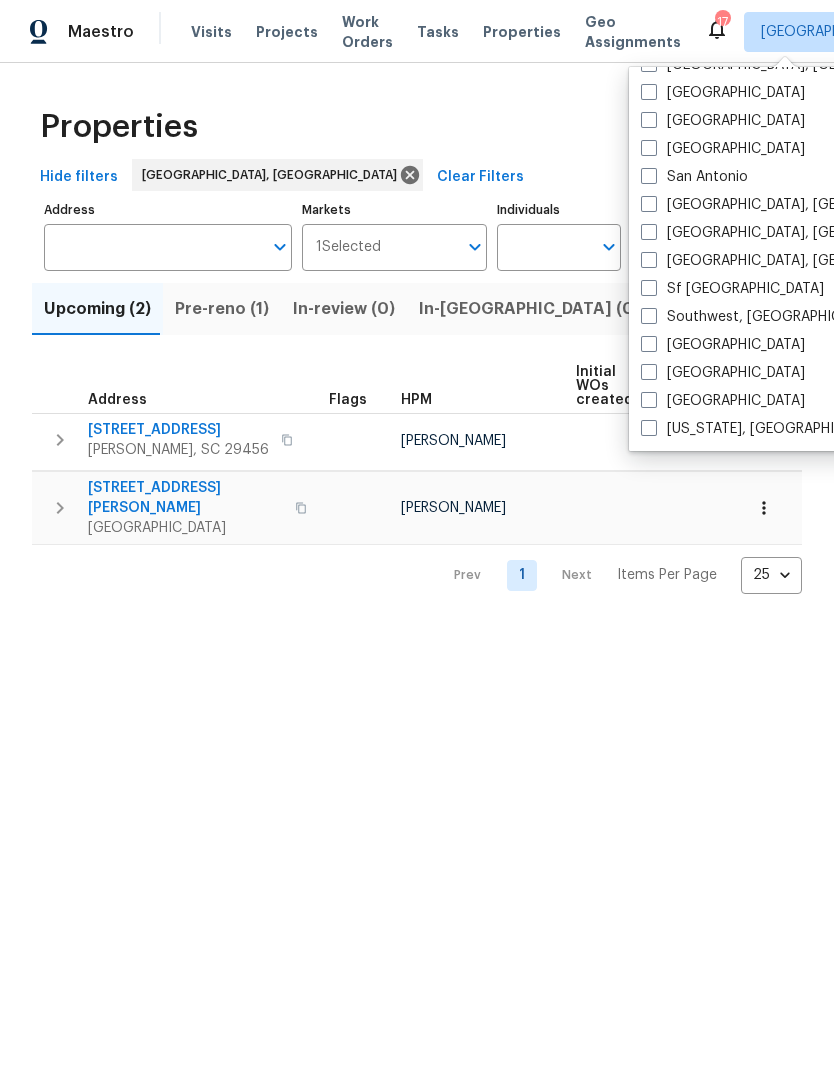 scroll, scrollTop: 1340, scrollLeft: 0, axis: vertical 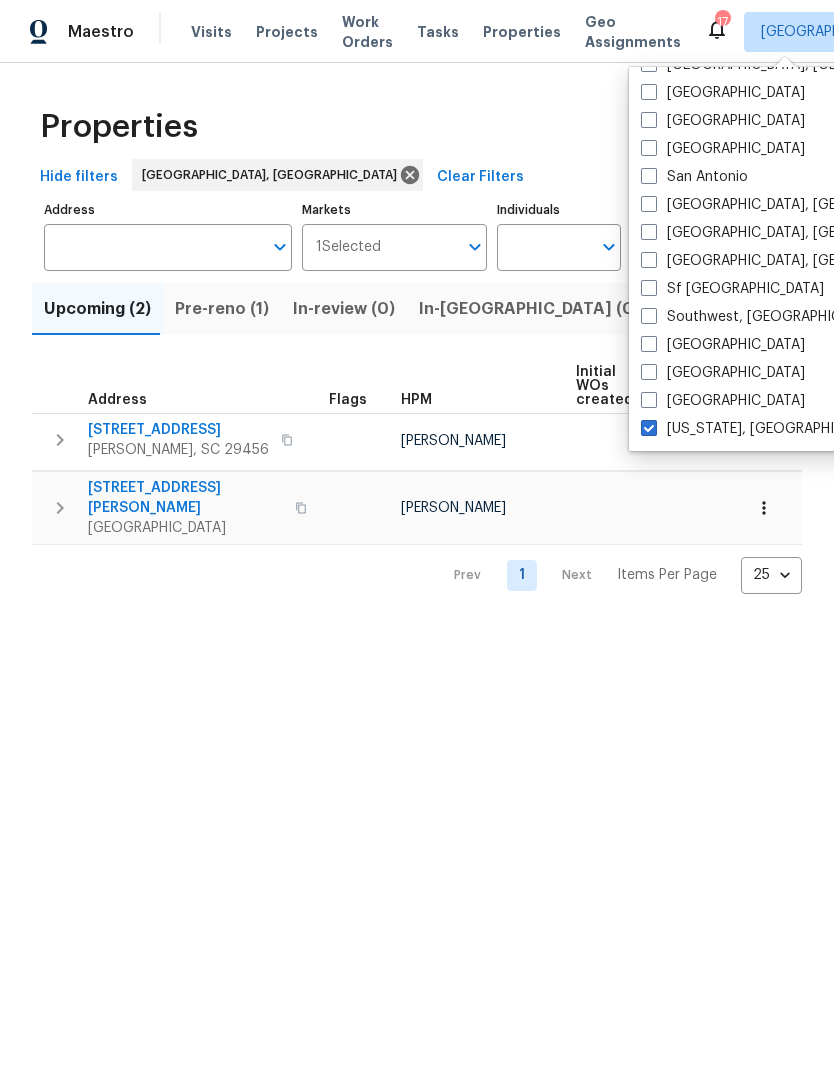 checkbox on "true" 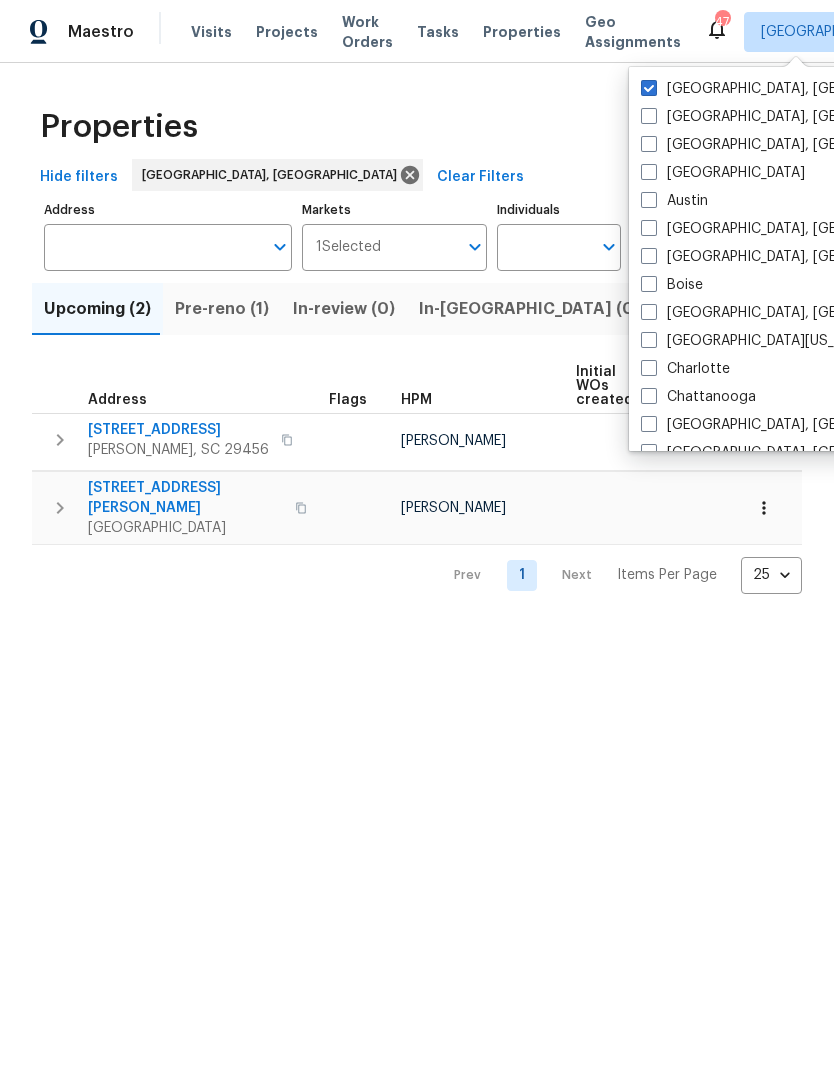 scroll, scrollTop: 0, scrollLeft: 0, axis: both 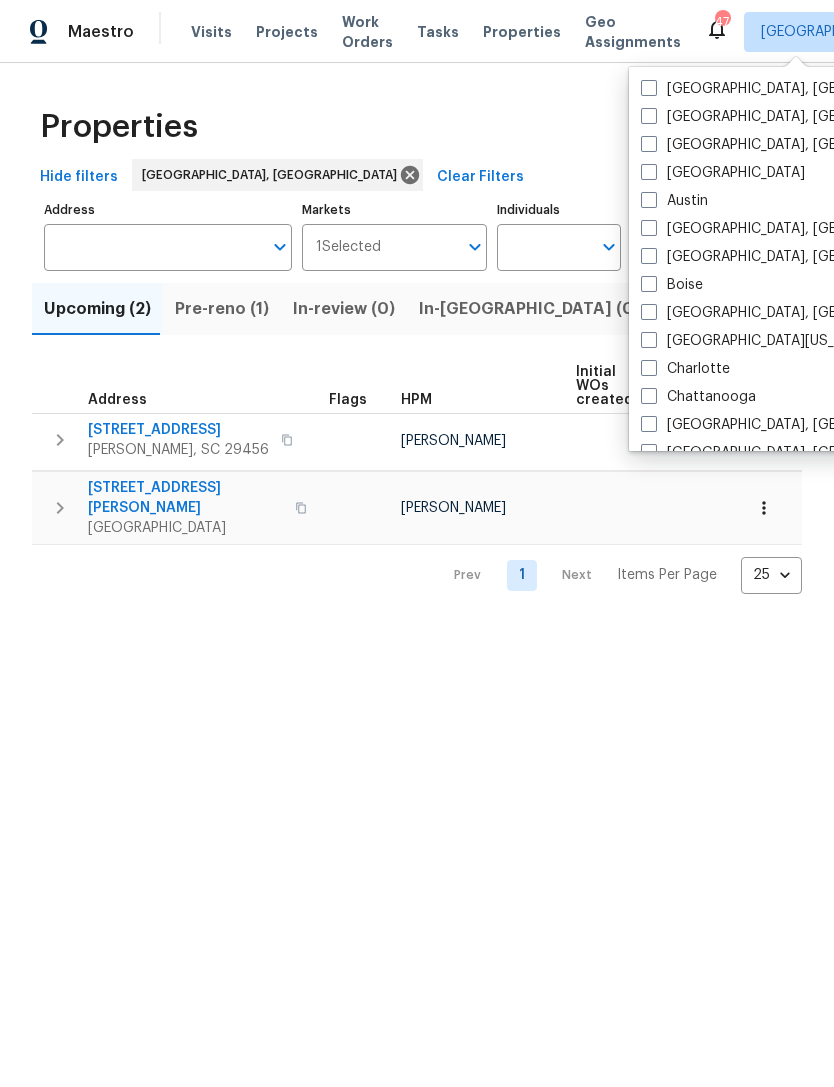checkbox on "false" 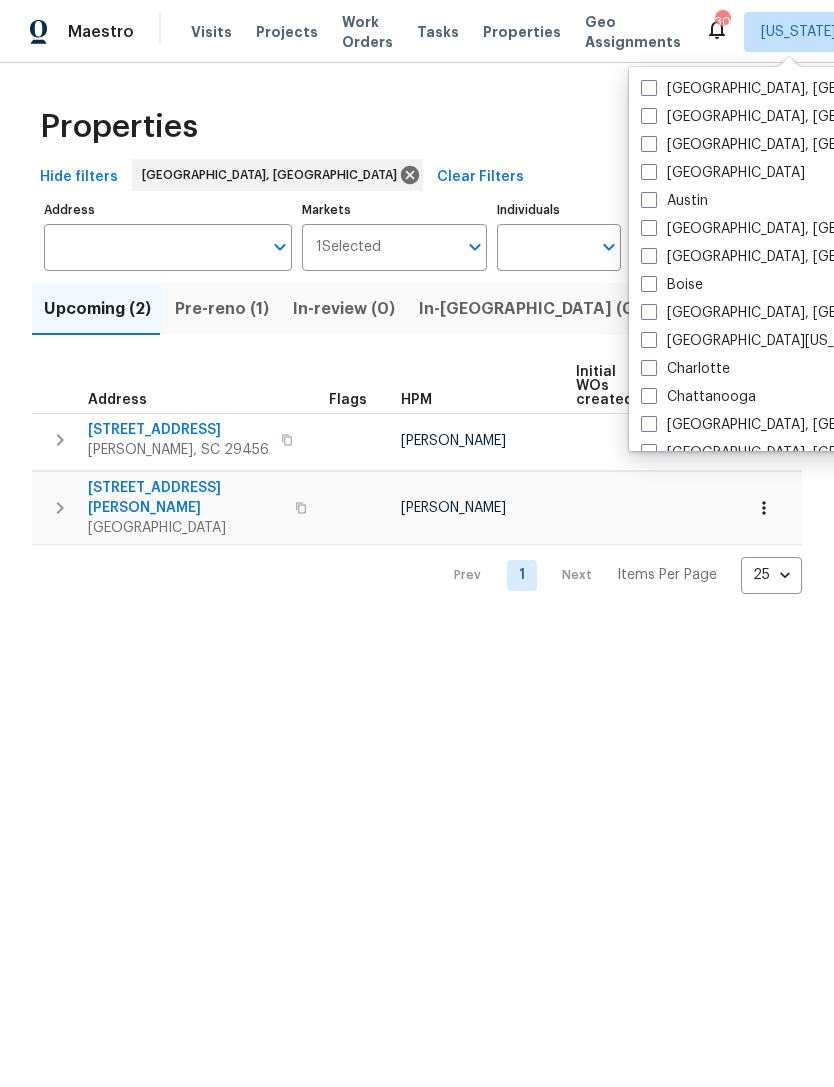 click on "Visits" at bounding box center [211, 32] 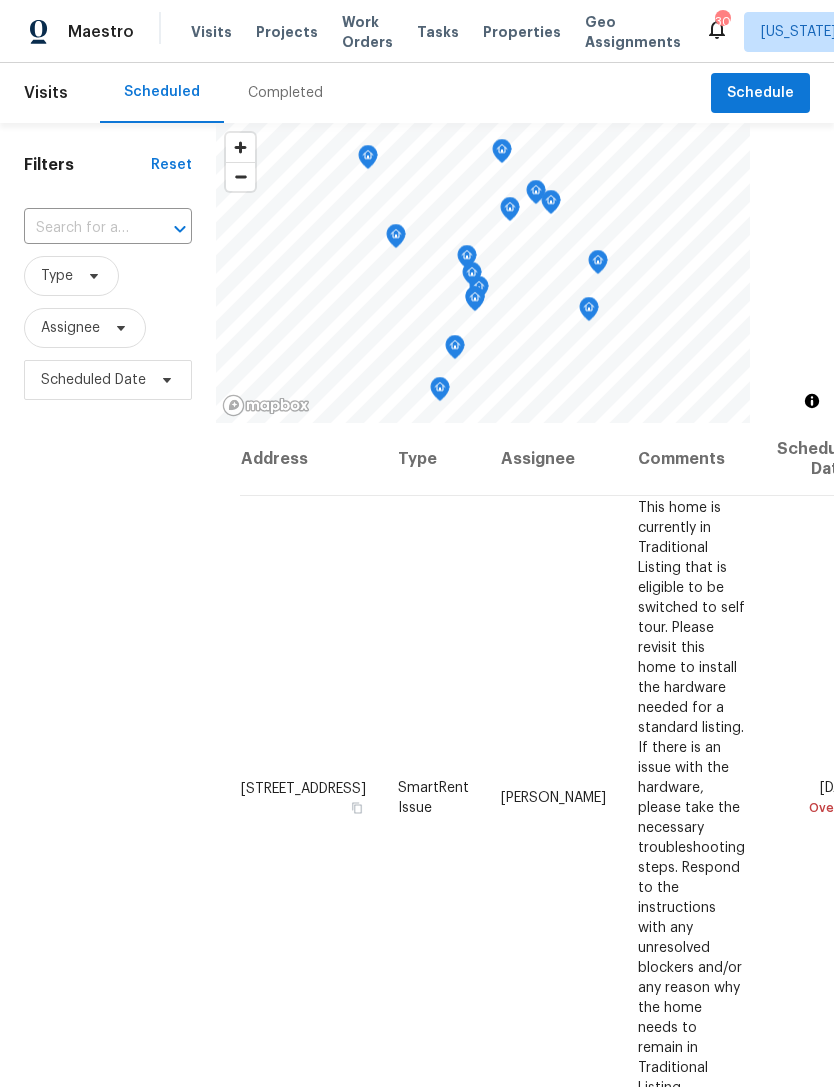 click on "Completed" at bounding box center (285, 93) 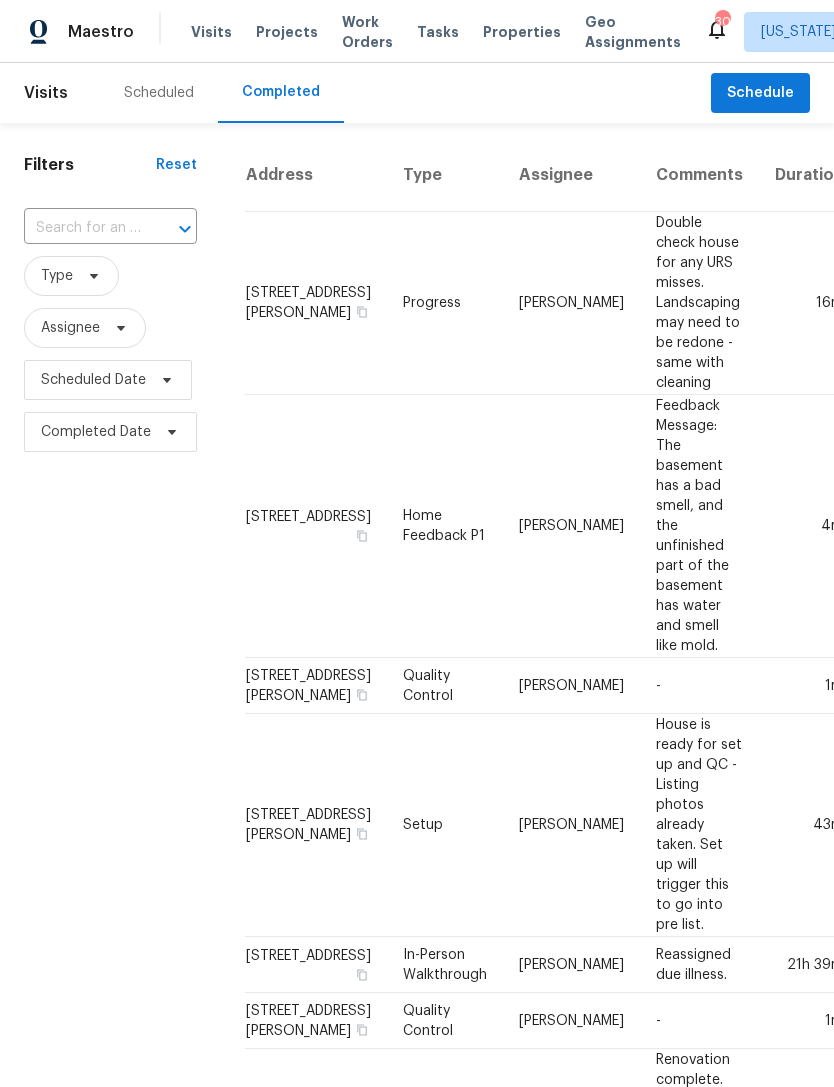 scroll, scrollTop: 0, scrollLeft: 0, axis: both 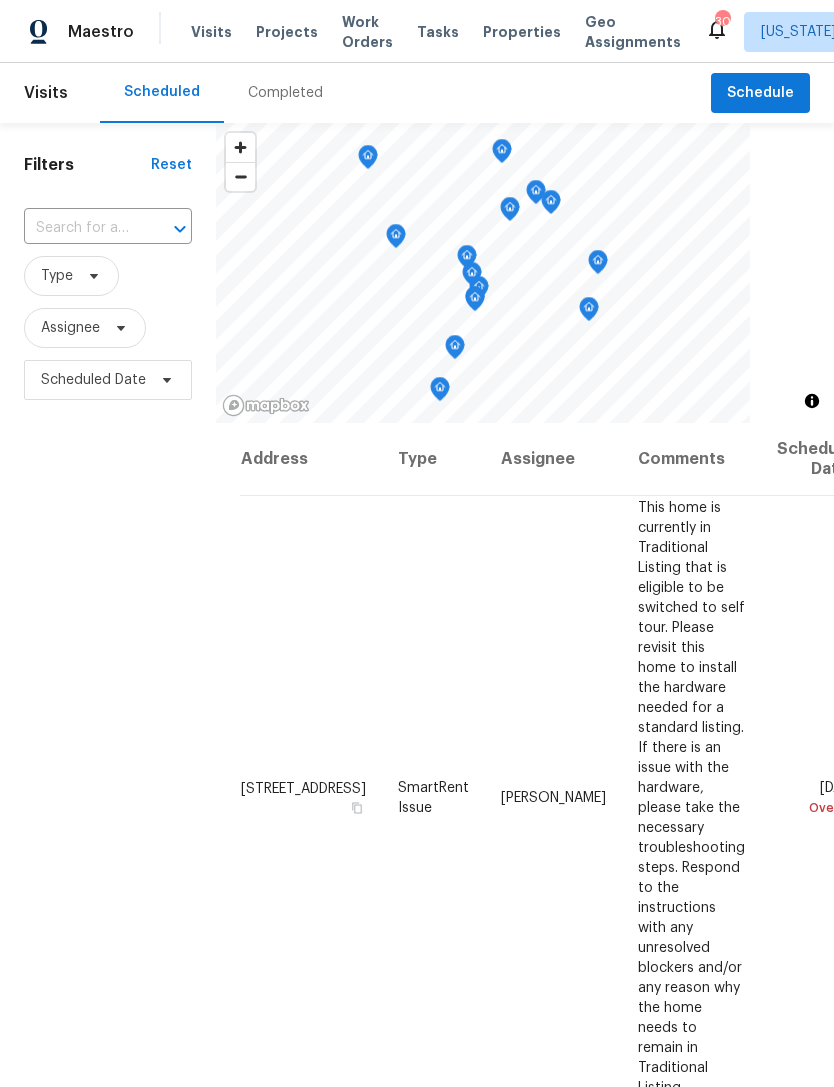 click on "Filters Reset ​ Type Assignee Scheduled Date" at bounding box center [108, 708] 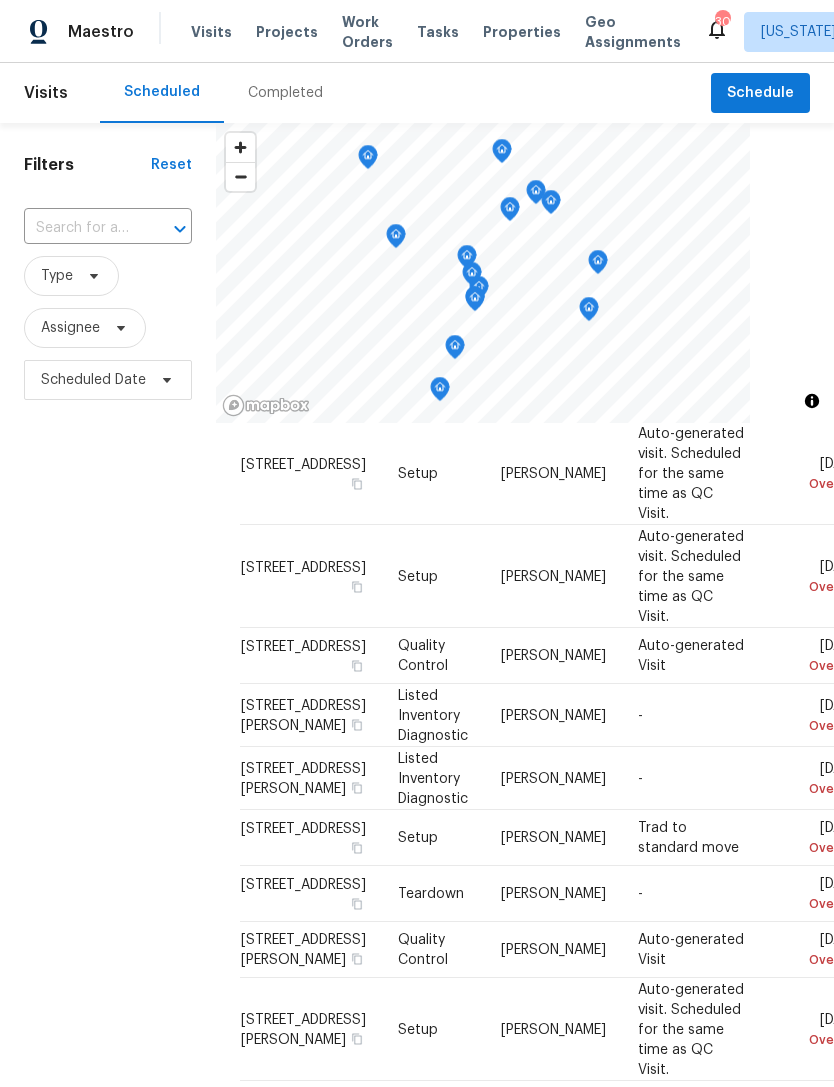 scroll, scrollTop: 3584, scrollLeft: 0, axis: vertical 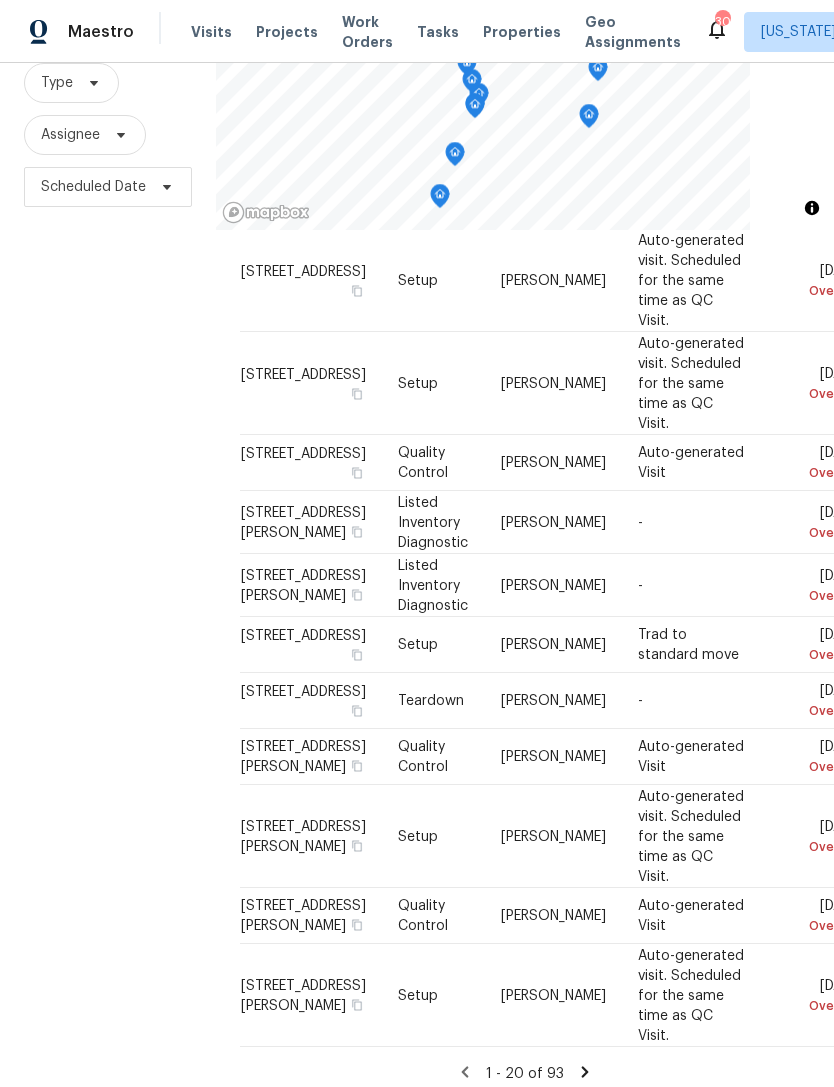 click 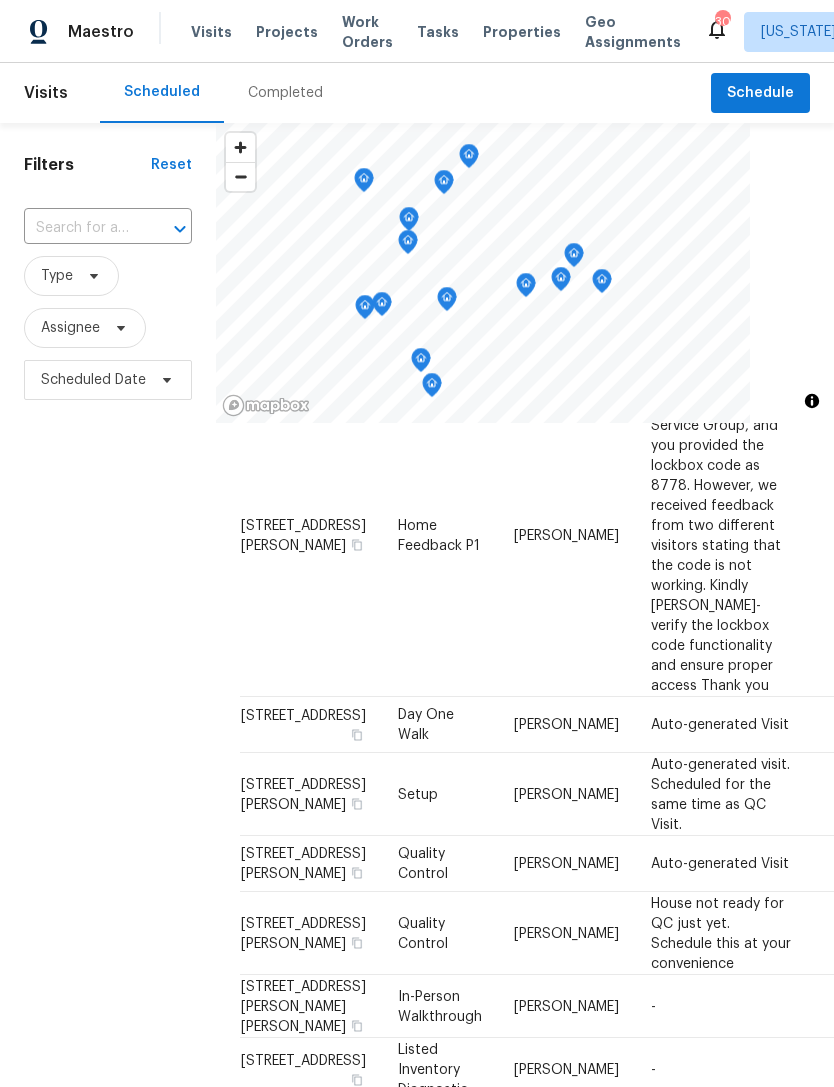 scroll, scrollTop: 1544, scrollLeft: 0, axis: vertical 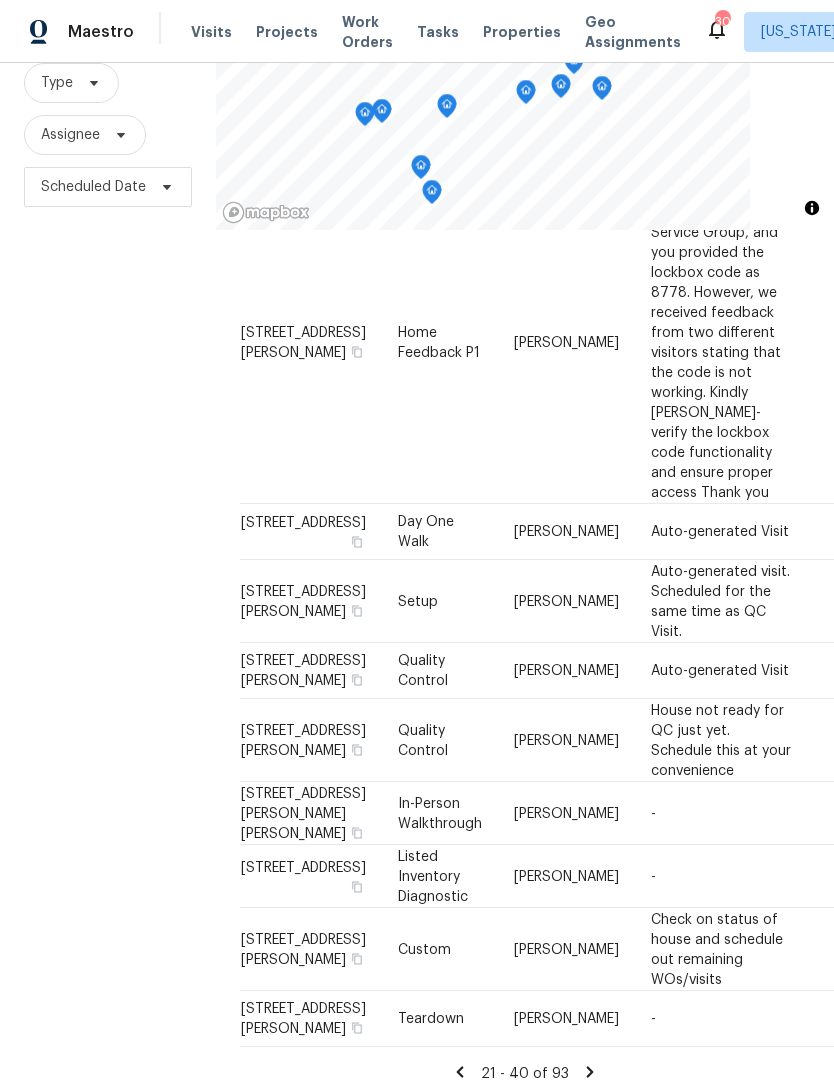 click 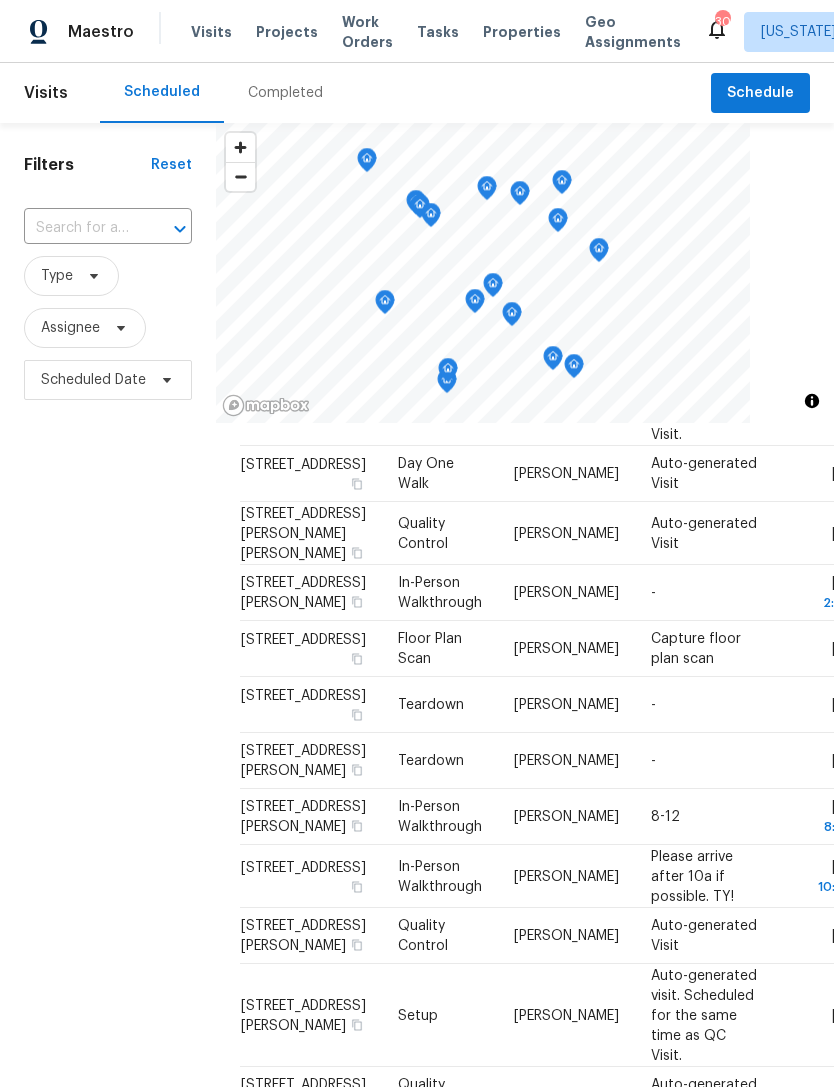 scroll, scrollTop: 964, scrollLeft: 0, axis: vertical 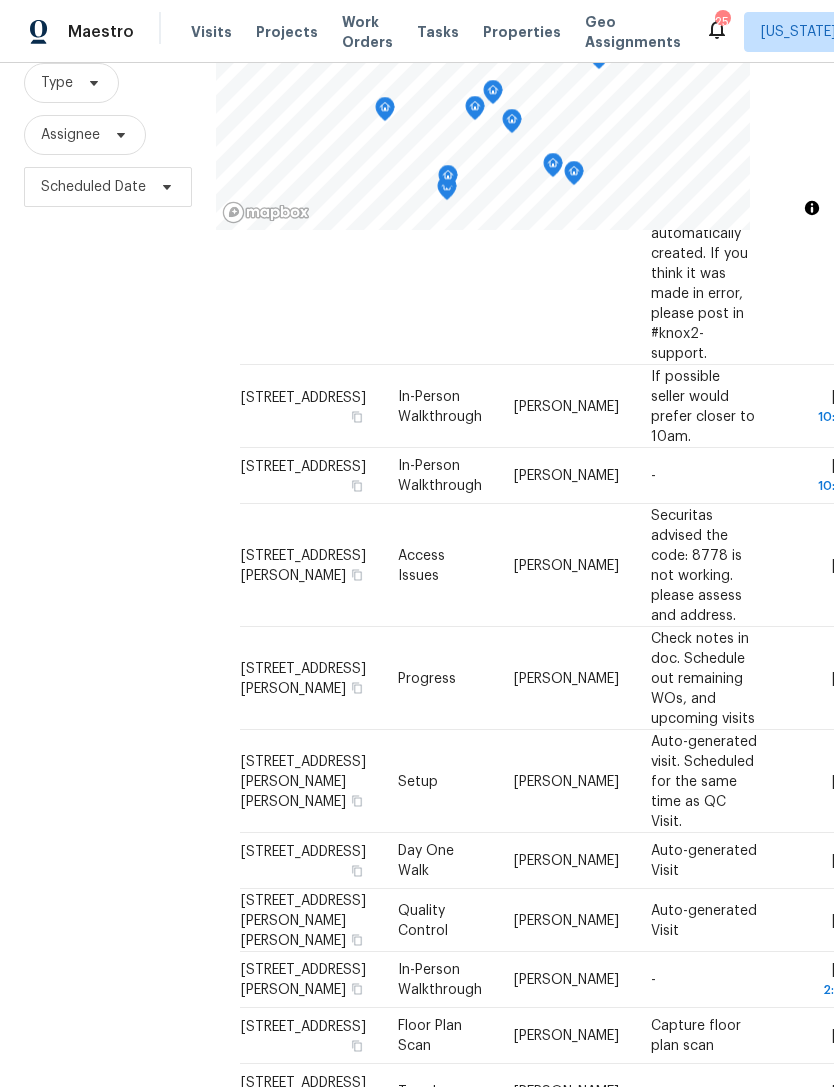 click 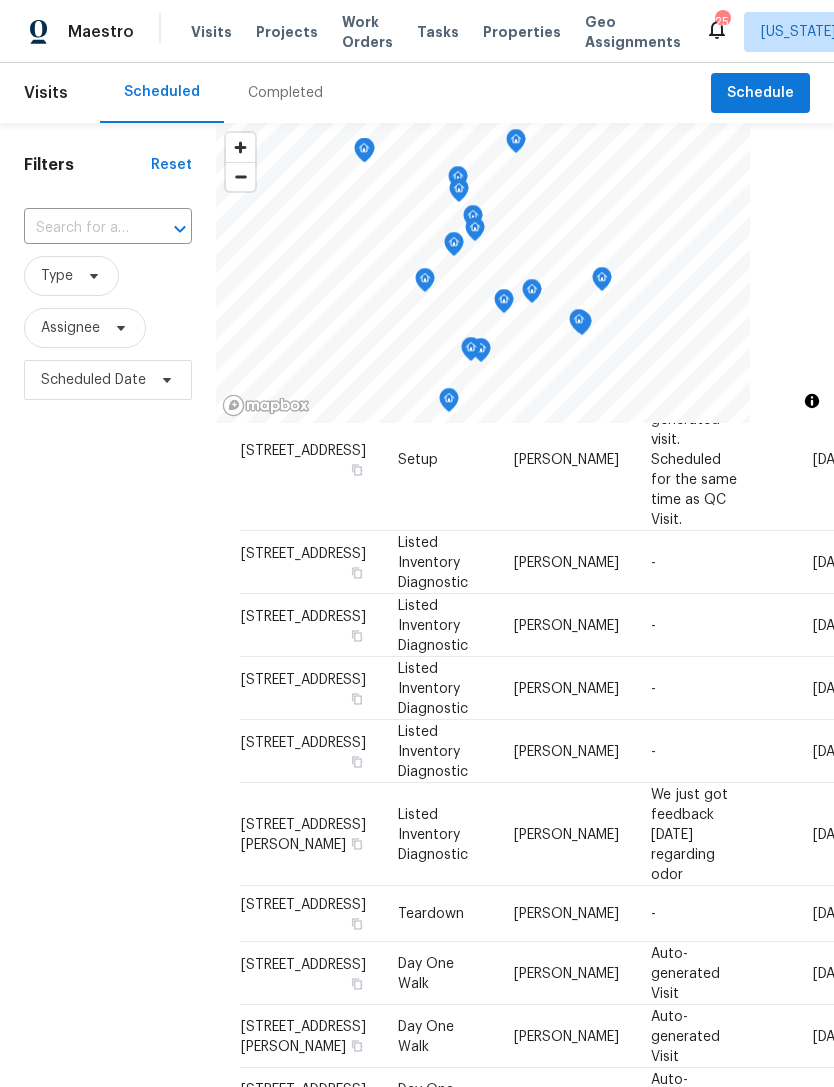 scroll, scrollTop: 1044, scrollLeft: 0, axis: vertical 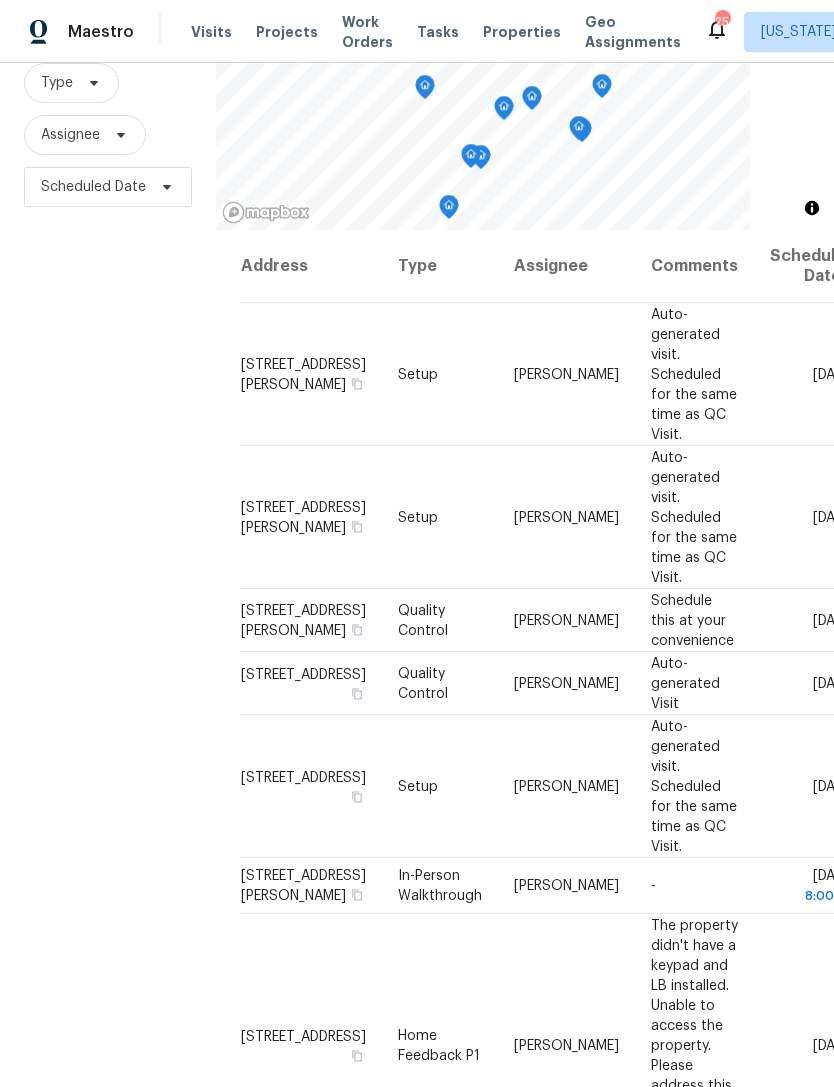 click on "25" at bounding box center [722, 22] 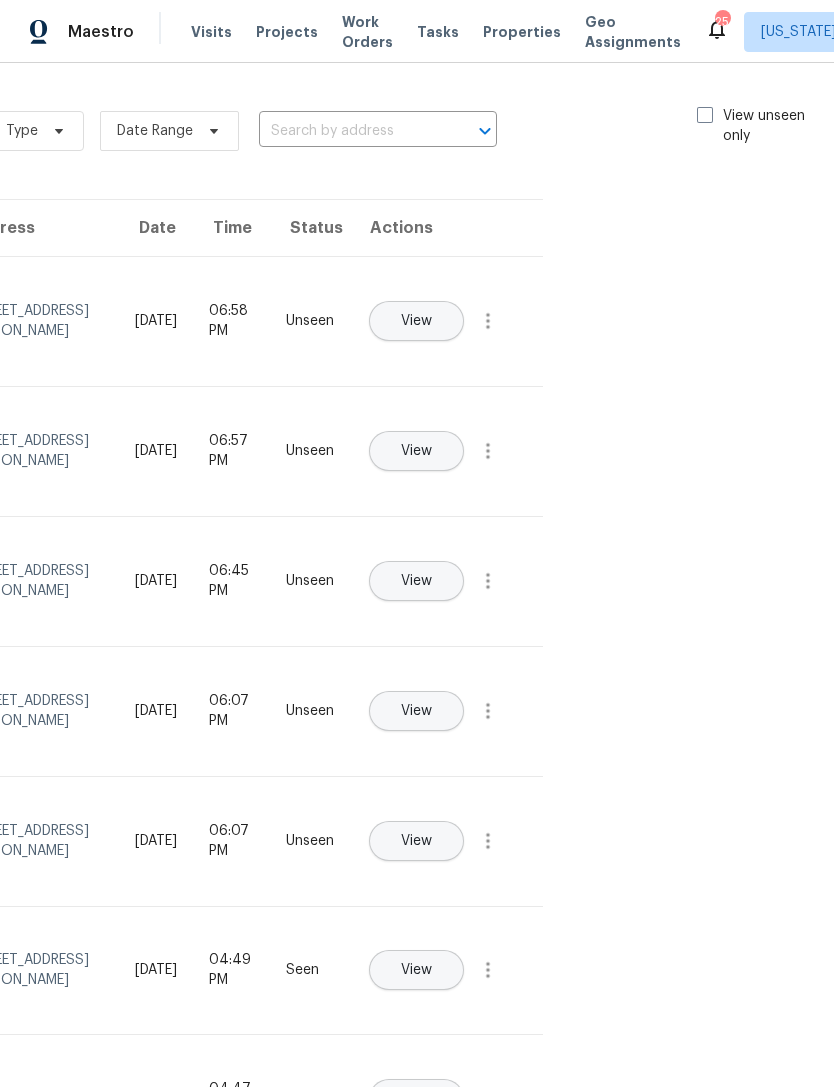scroll, scrollTop: 0, scrollLeft: 225, axis: horizontal 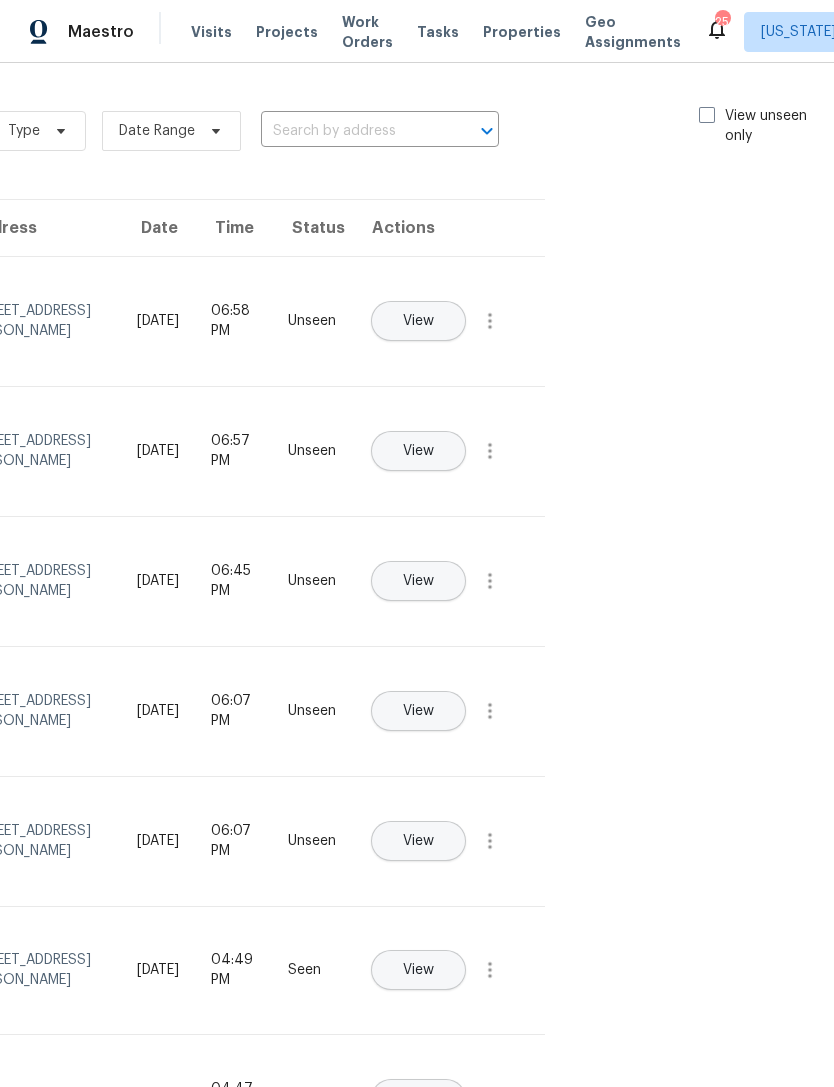 click at bounding box center (707, 115) 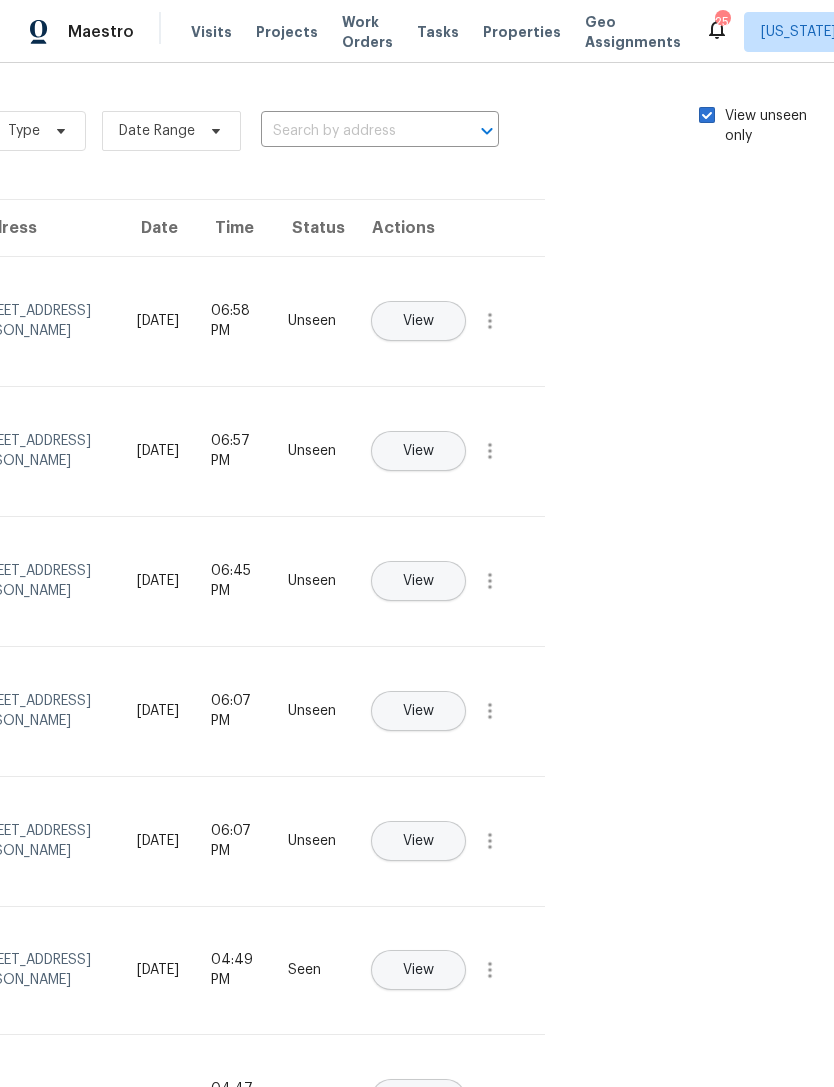 checkbox on "true" 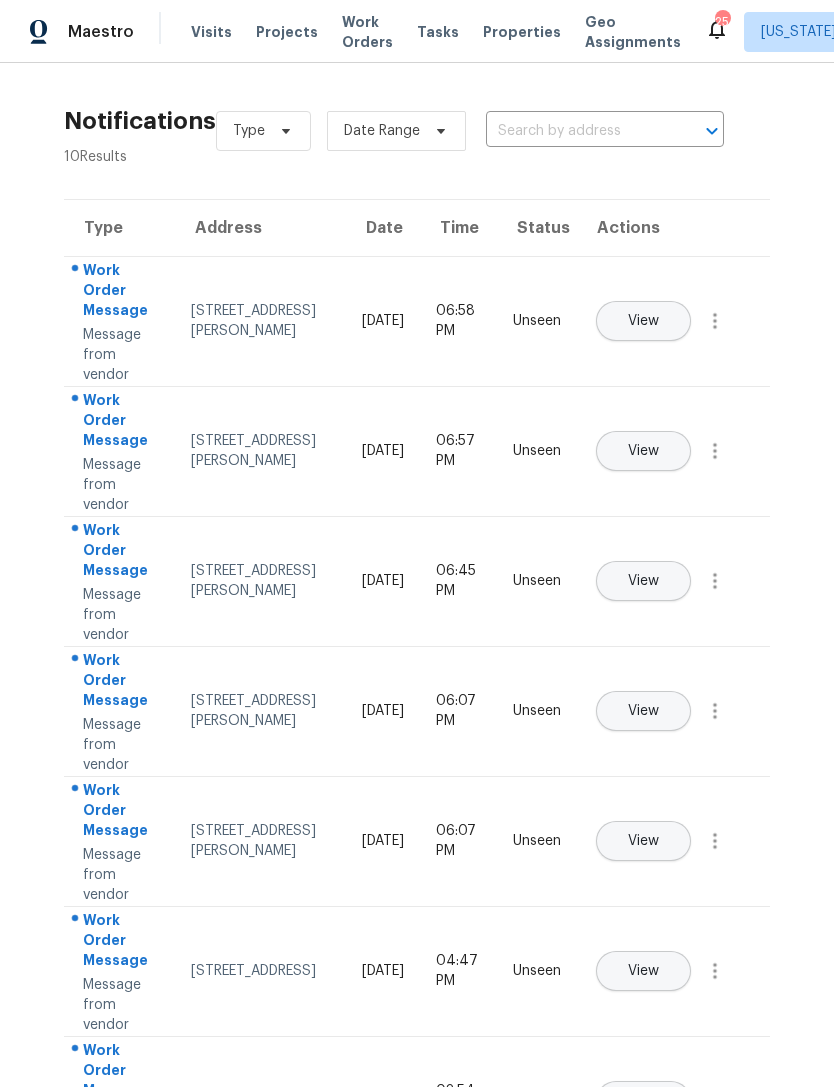 scroll, scrollTop: 0, scrollLeft: 0, axis: both 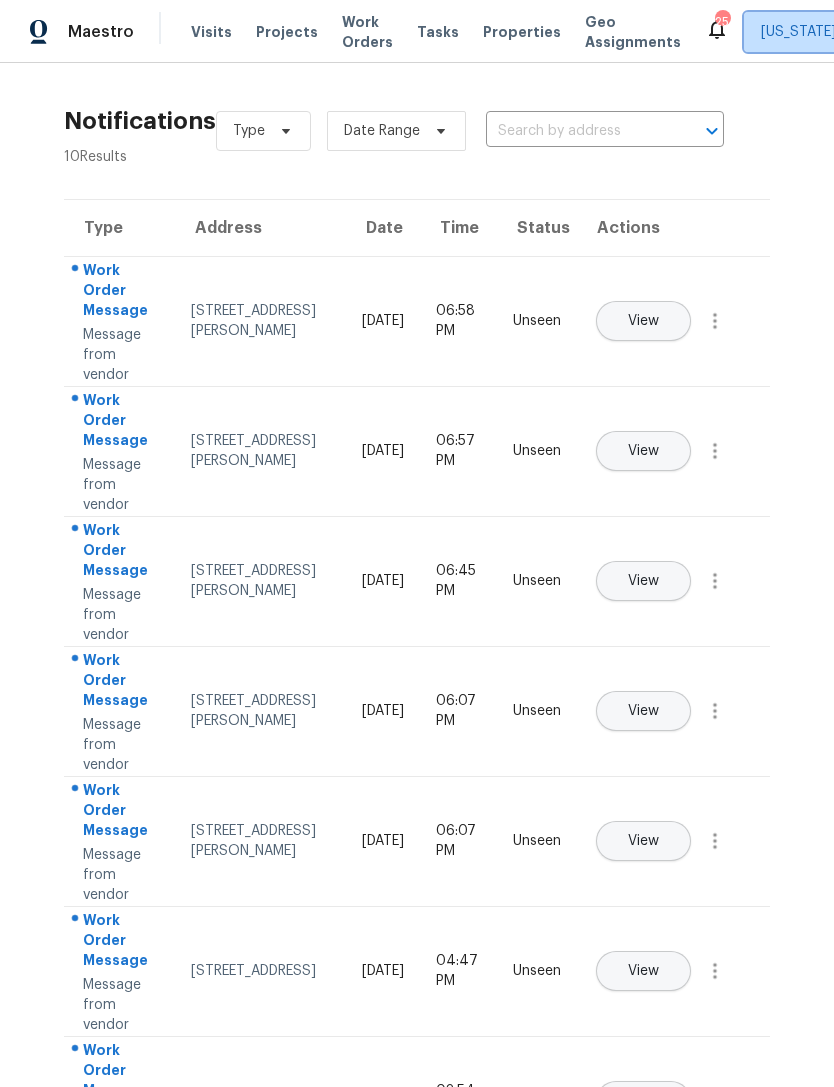 click on "[US_STATE], [GEOGRAPHIC_DATA]" at bounding box center [886, 32] 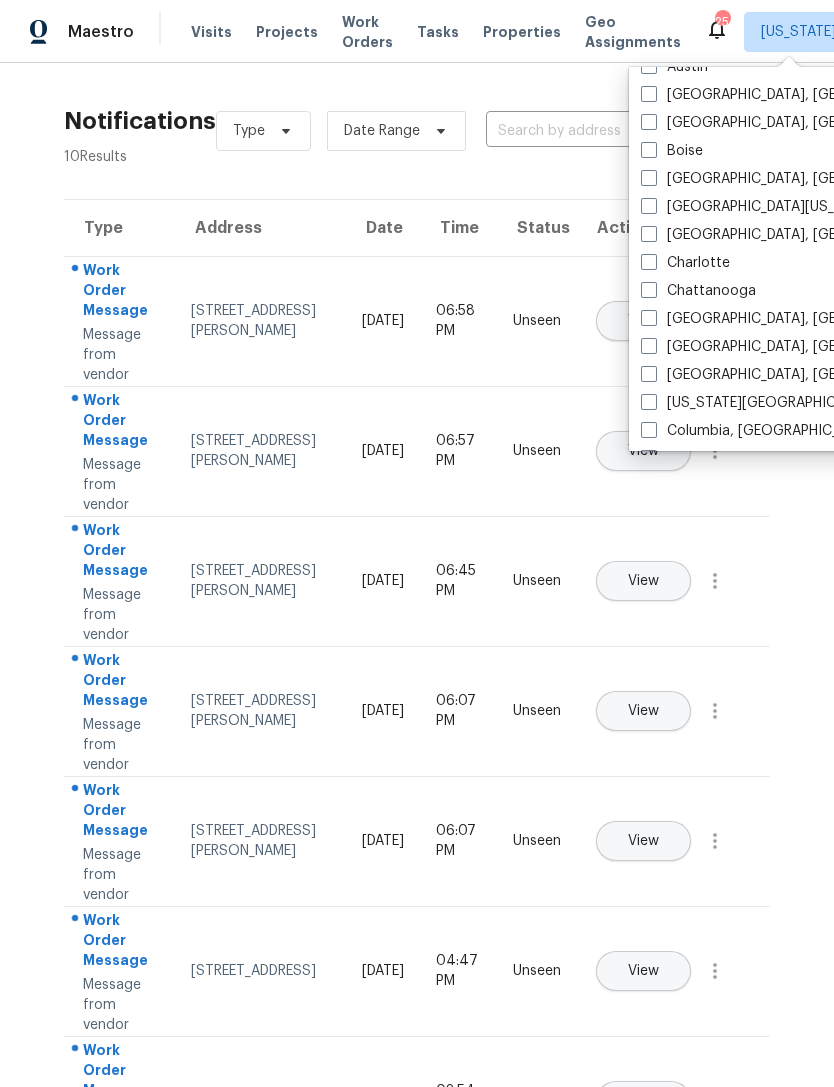 scroll, scrollTop: 127, scrollLeft: 0, axis: vertical 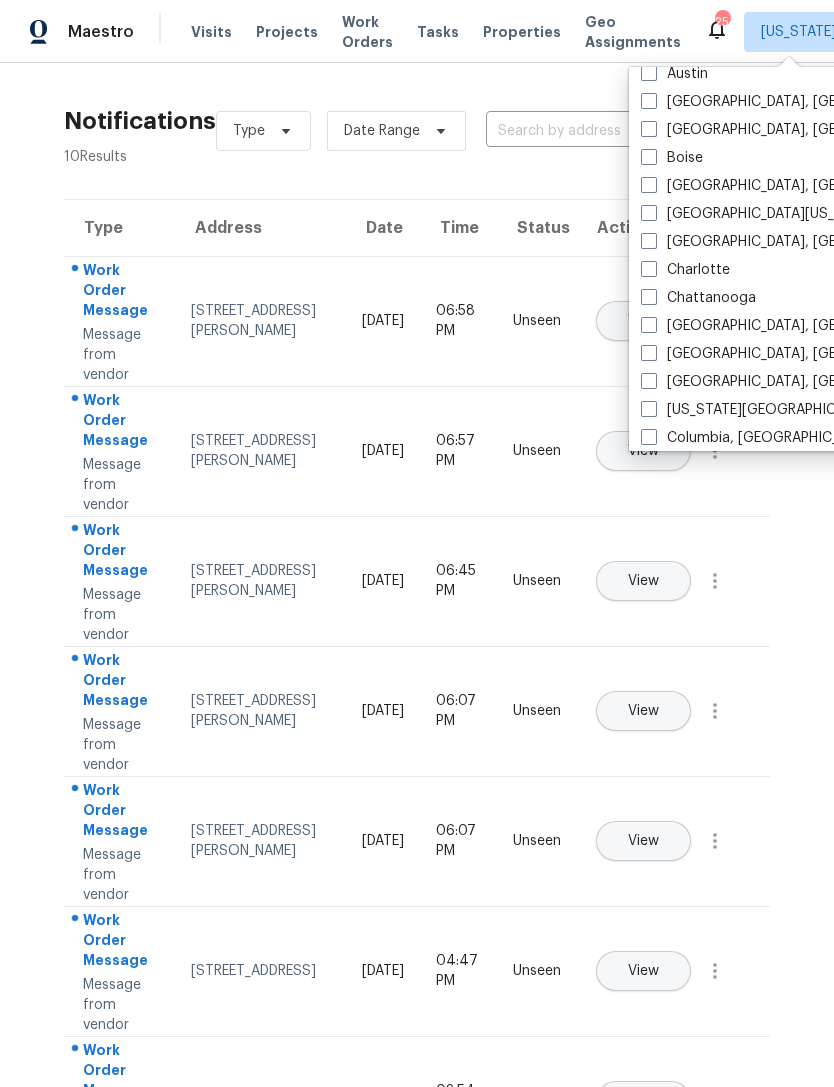 click at bounding box center [649, 241] 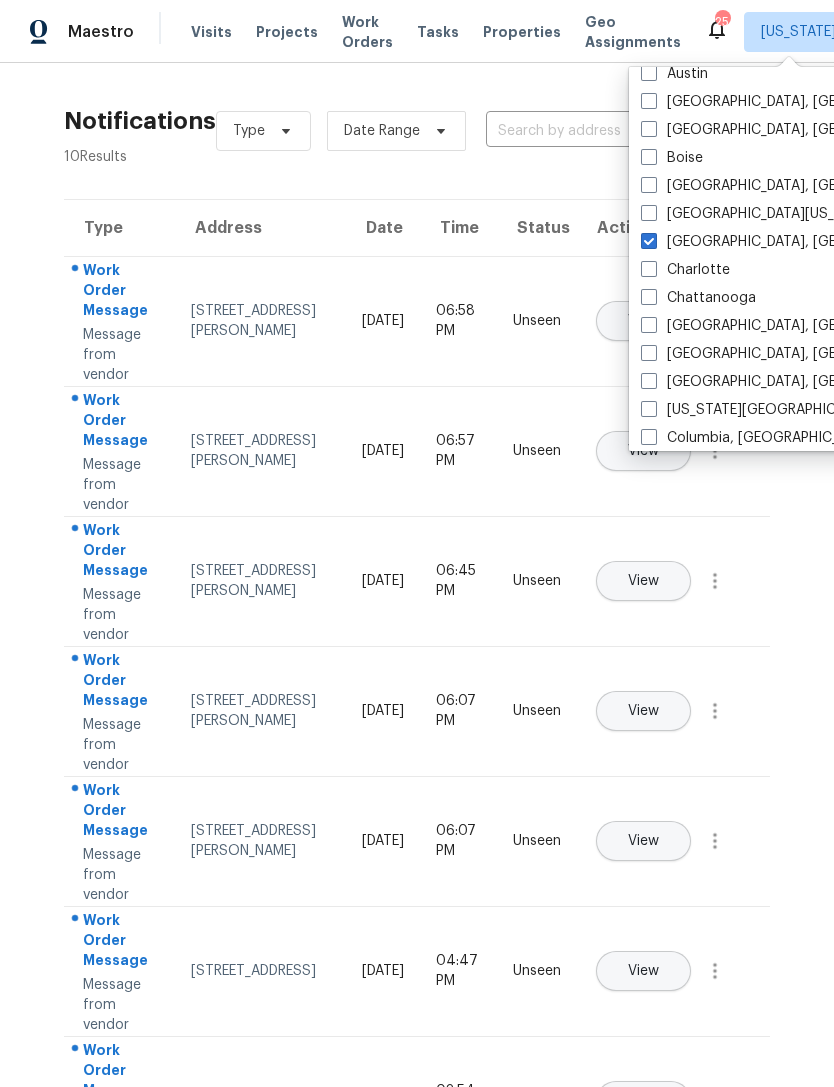 checkbox on "true" 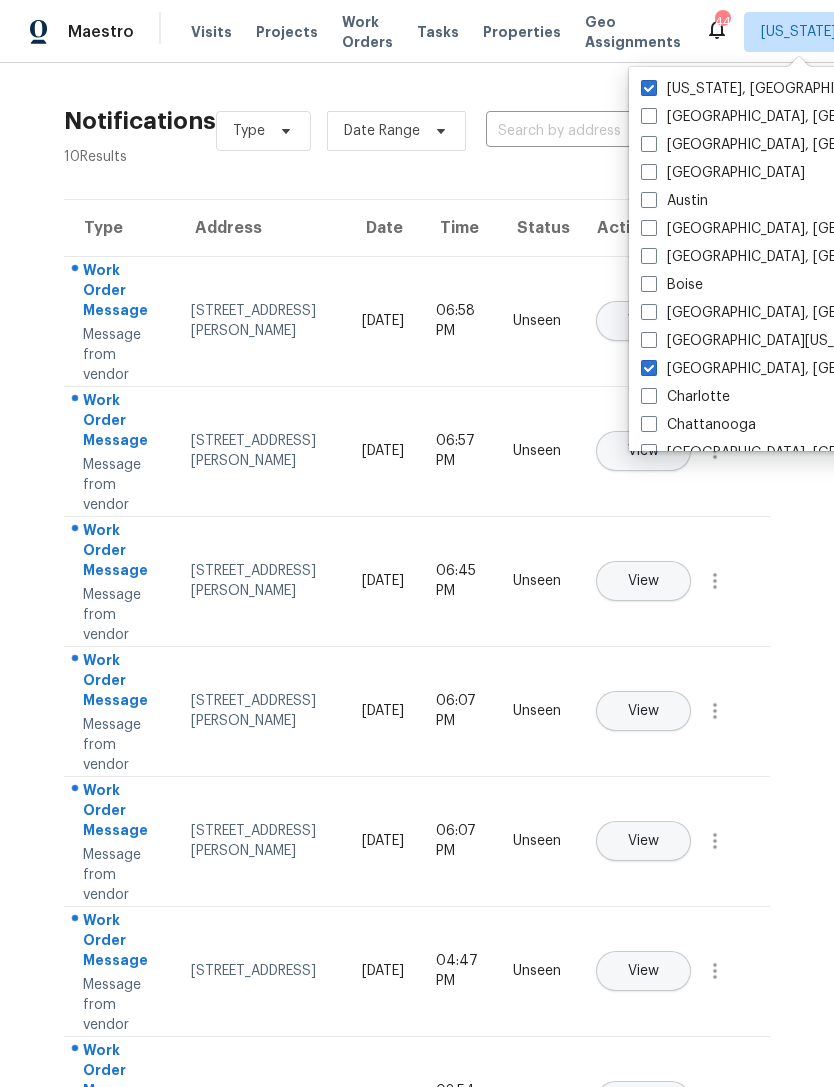 scroll, scrollTop: 0, scrollLeft: 0, axis: both 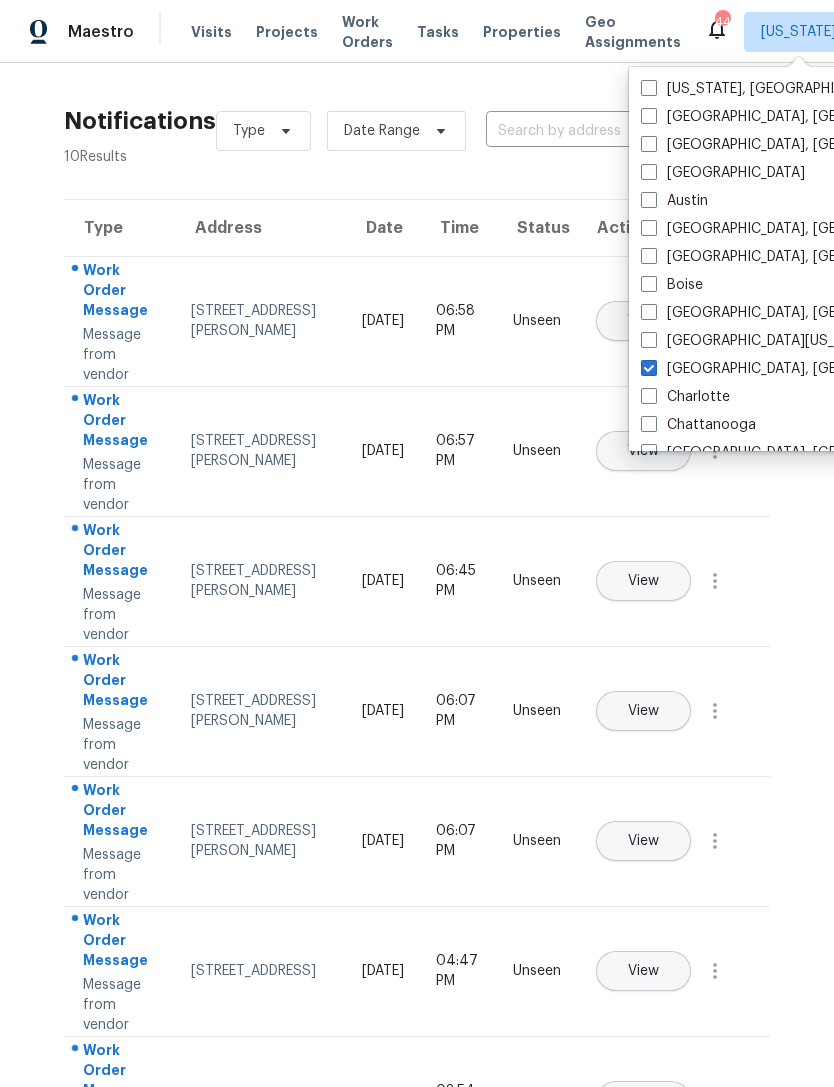 checkbox on "false" 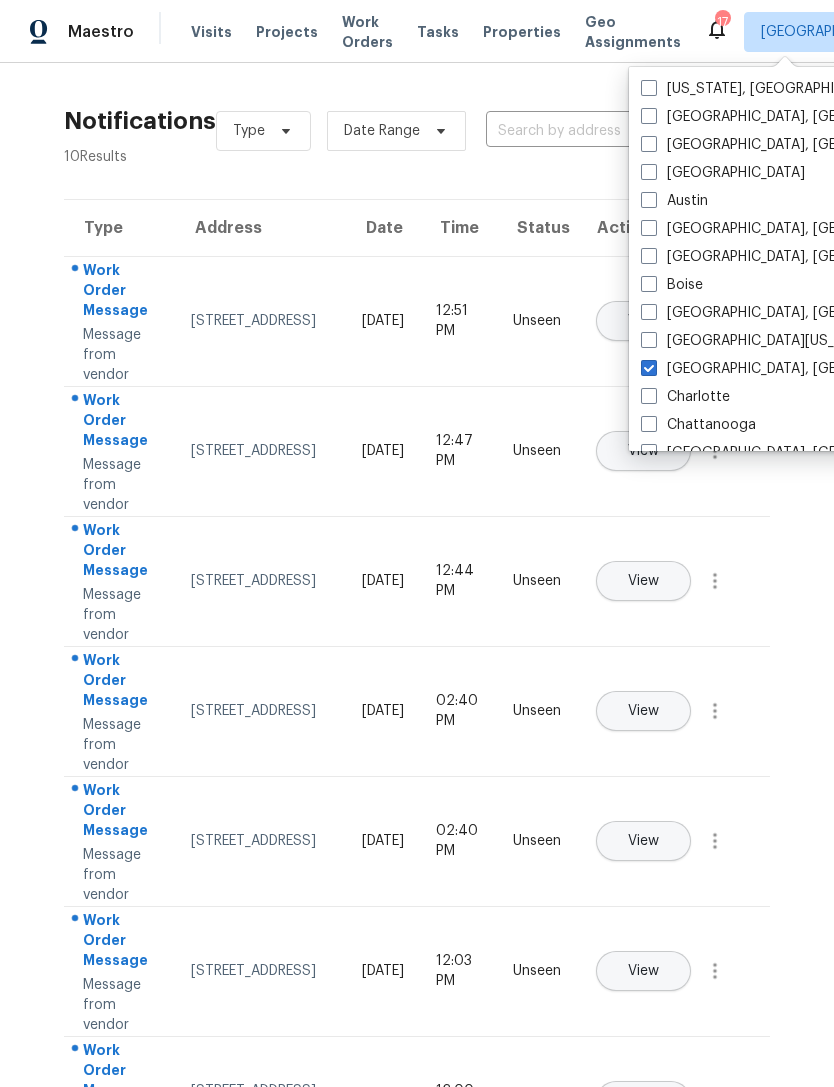 click on "17" at bounding box center (722, 22) 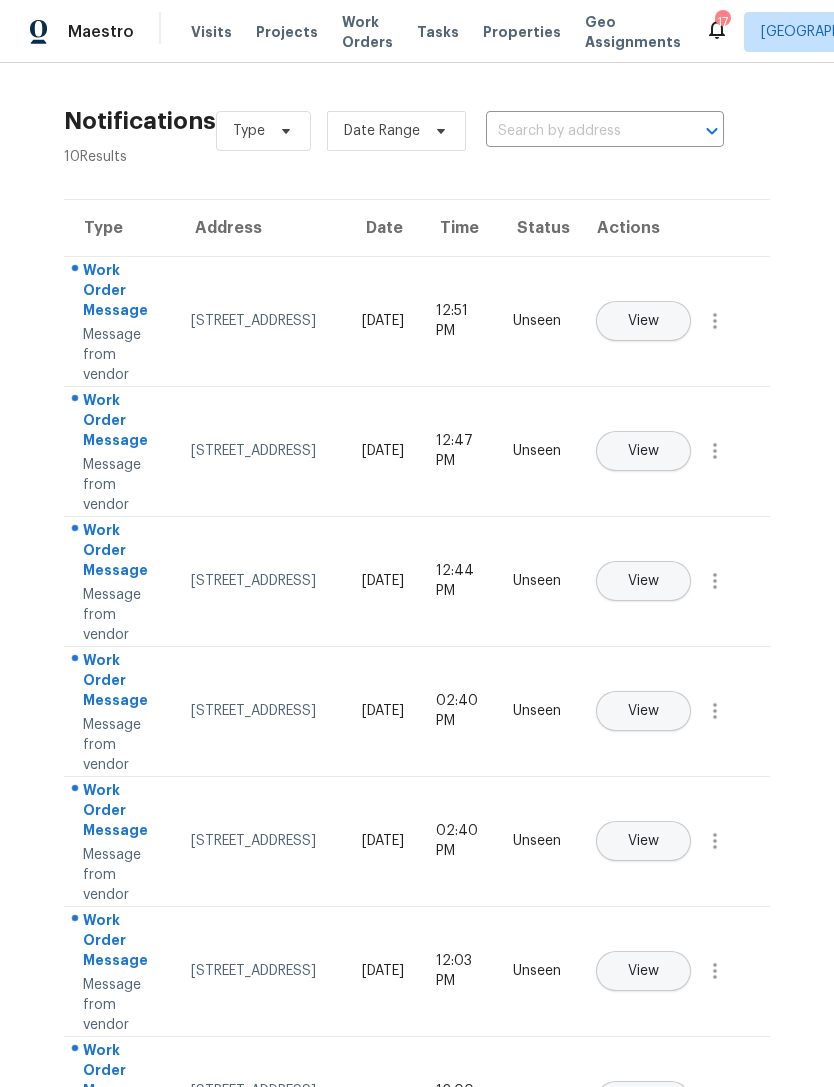 click 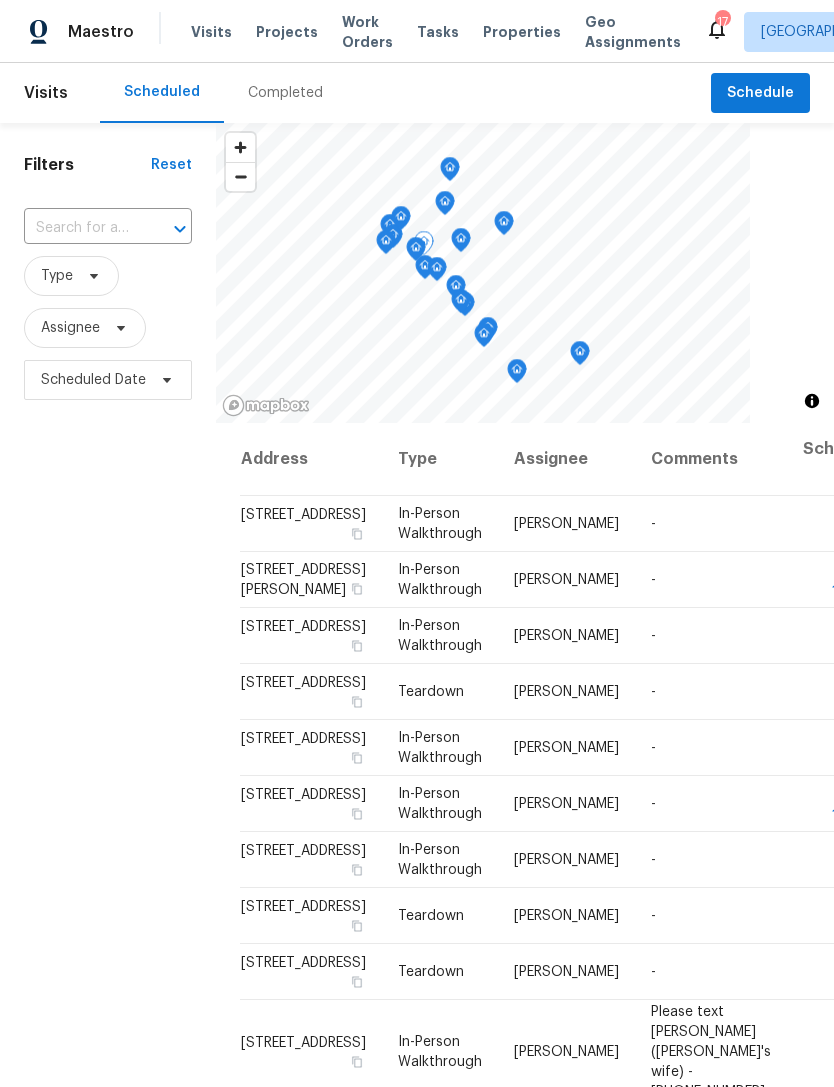 click 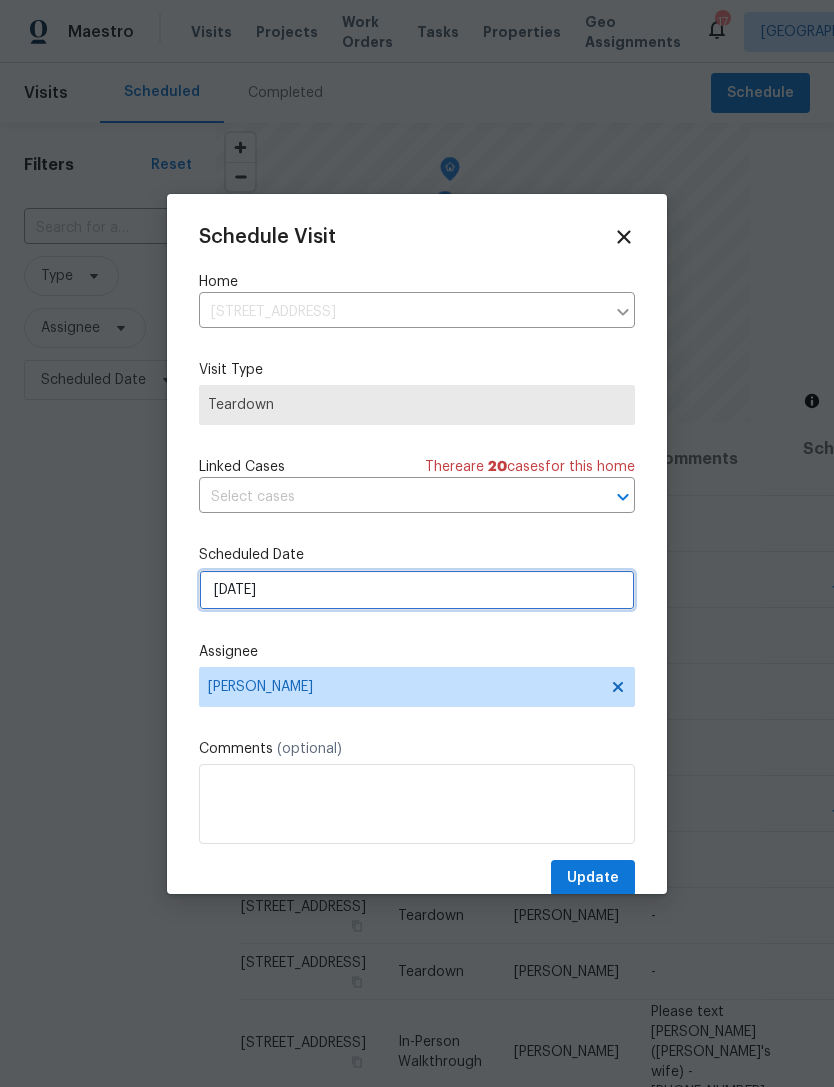 click on "[DATE]" at bounding box center (417, 590) 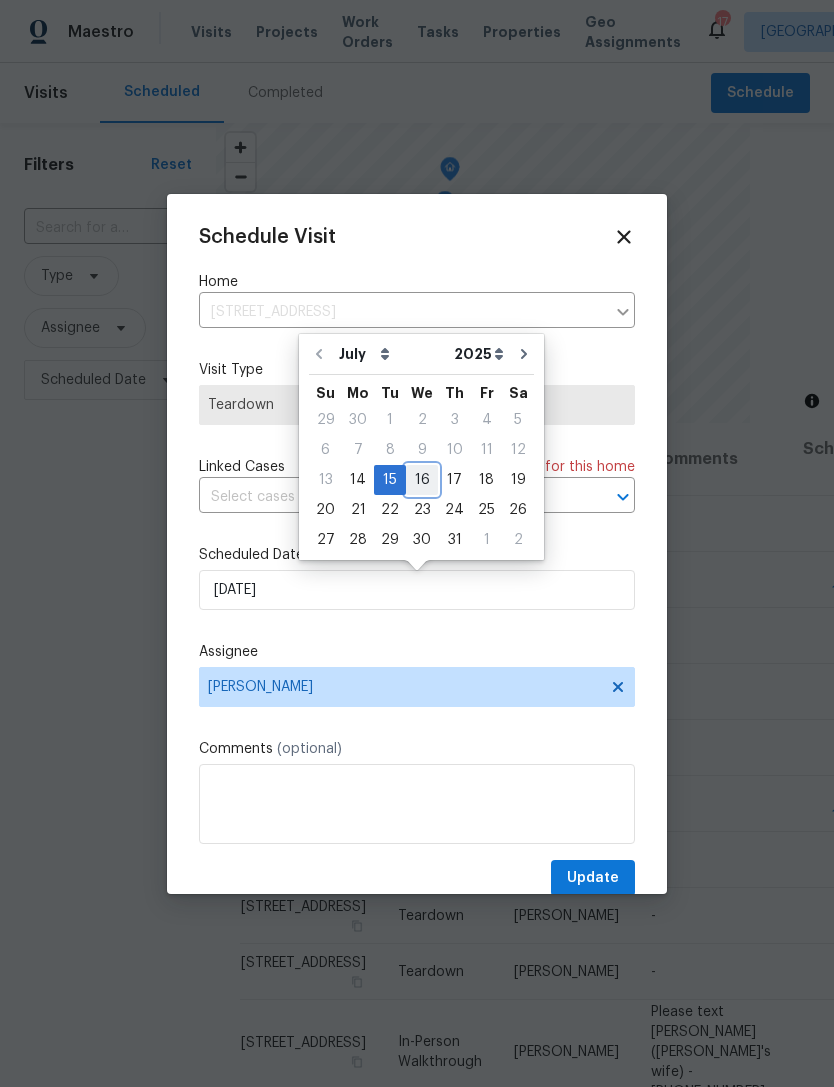 click on "16" at bounding box center [422, 480] 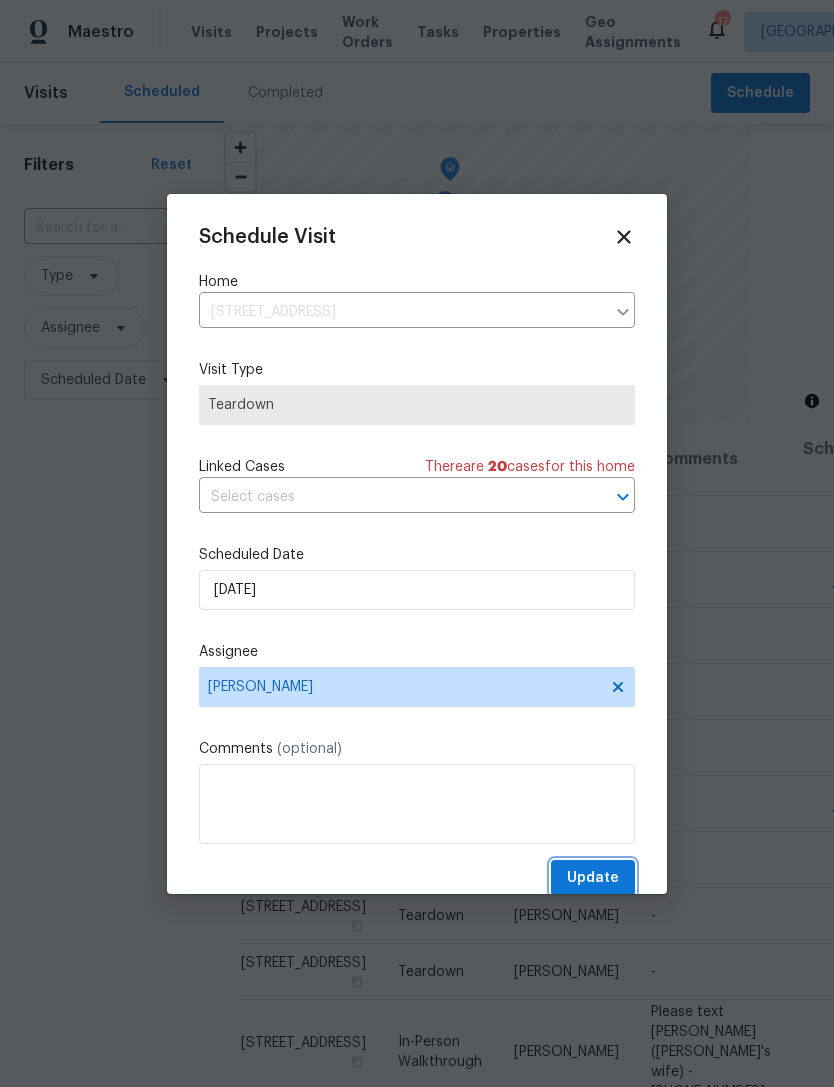 click on "Update" at bounding box center (593, 878) 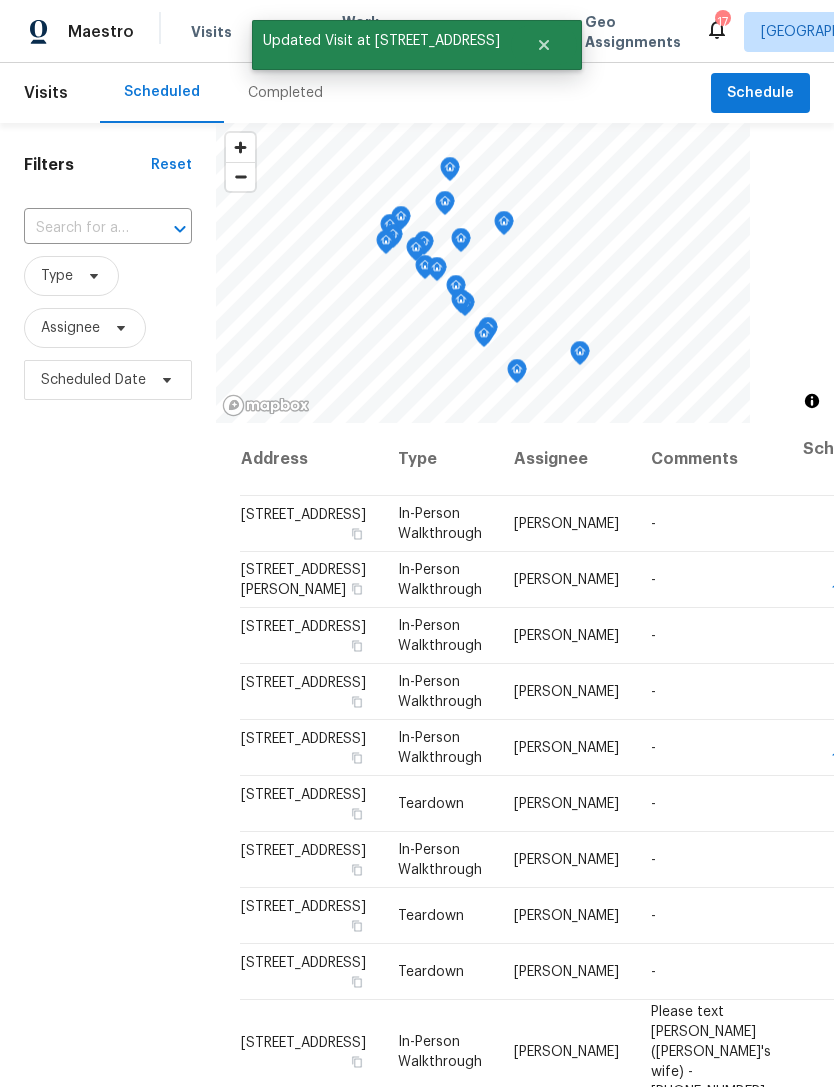 scroll, scrollTop: 0, scrollLeft: 0, axis: both 